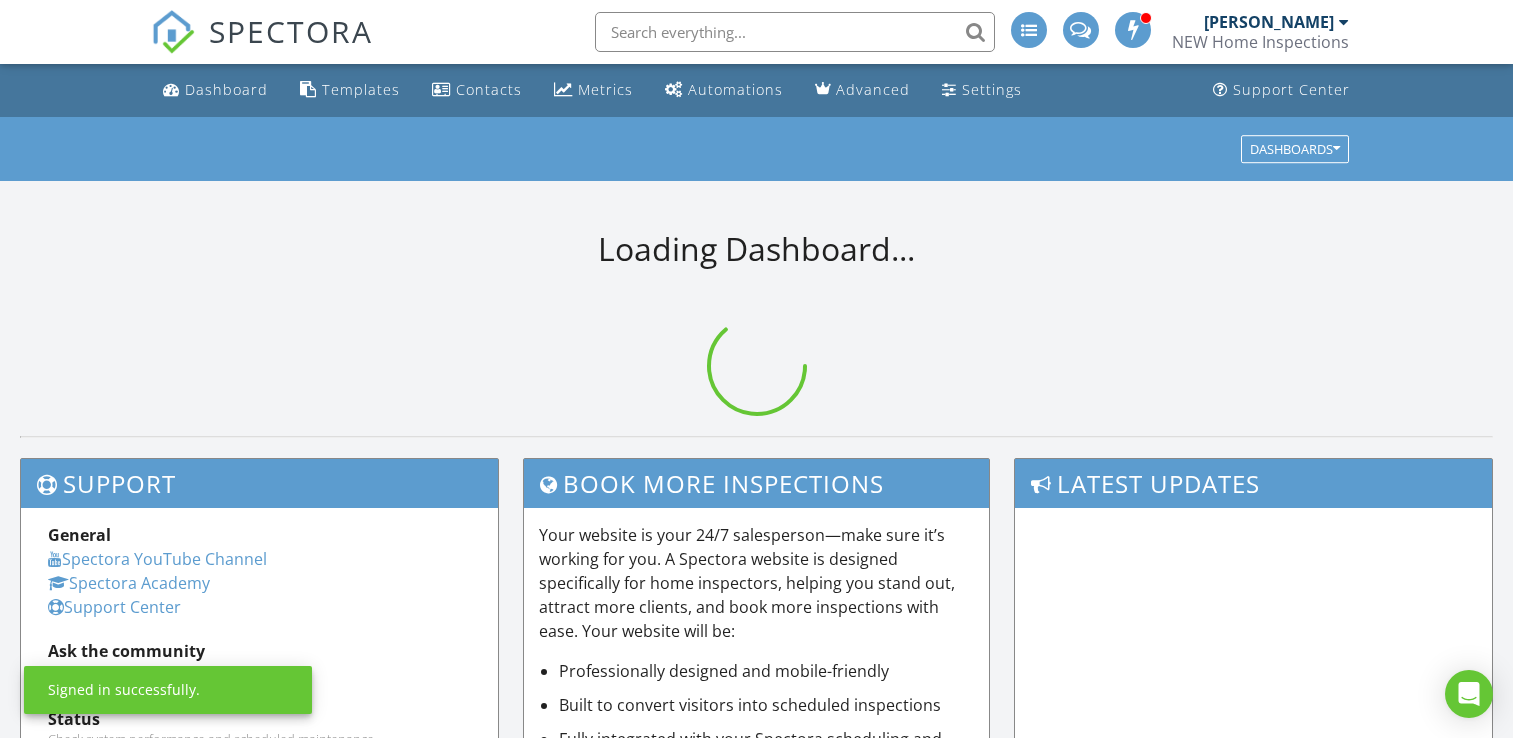 scroll, scrollTop: 0, scrollLeft: 0, axis: both 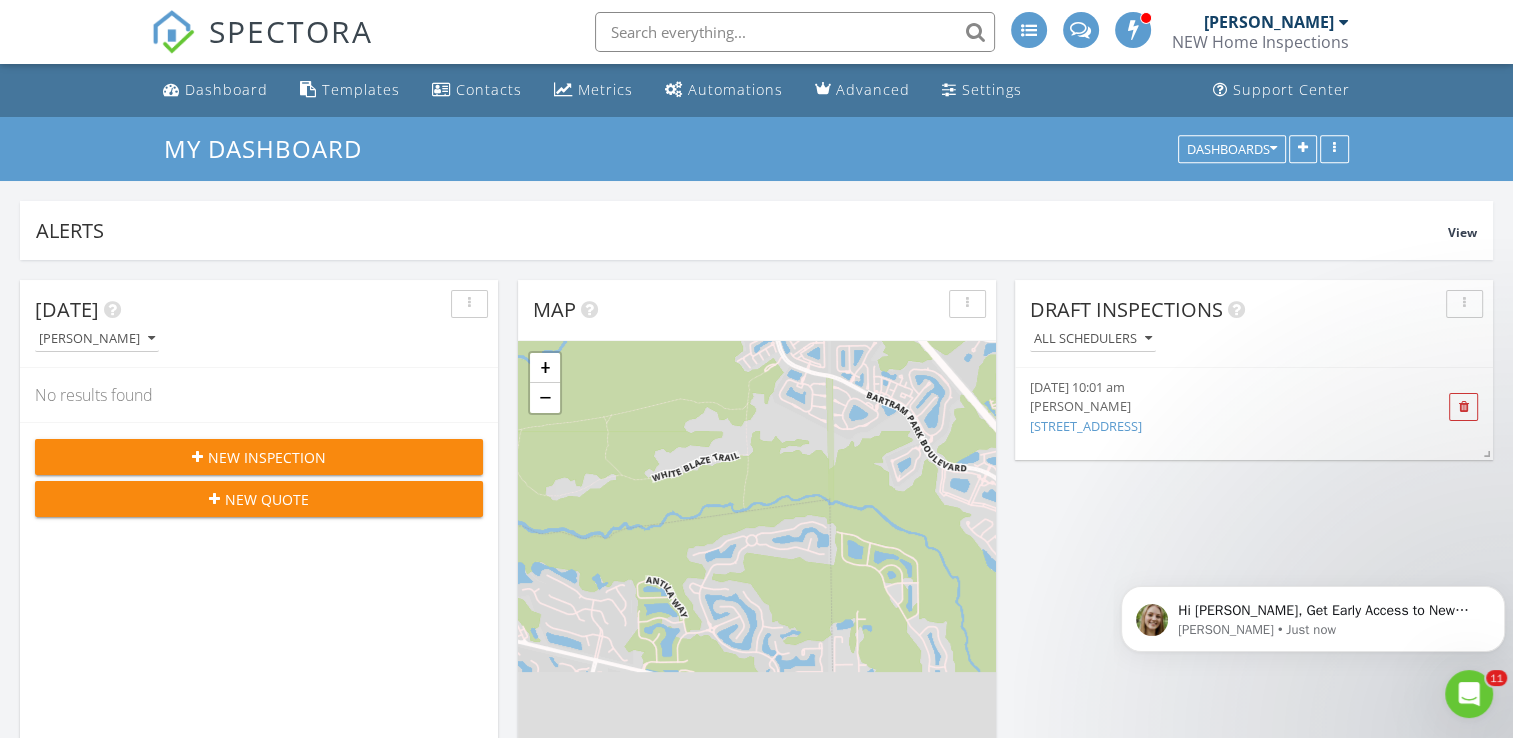 click at bounding box center (795, 32) 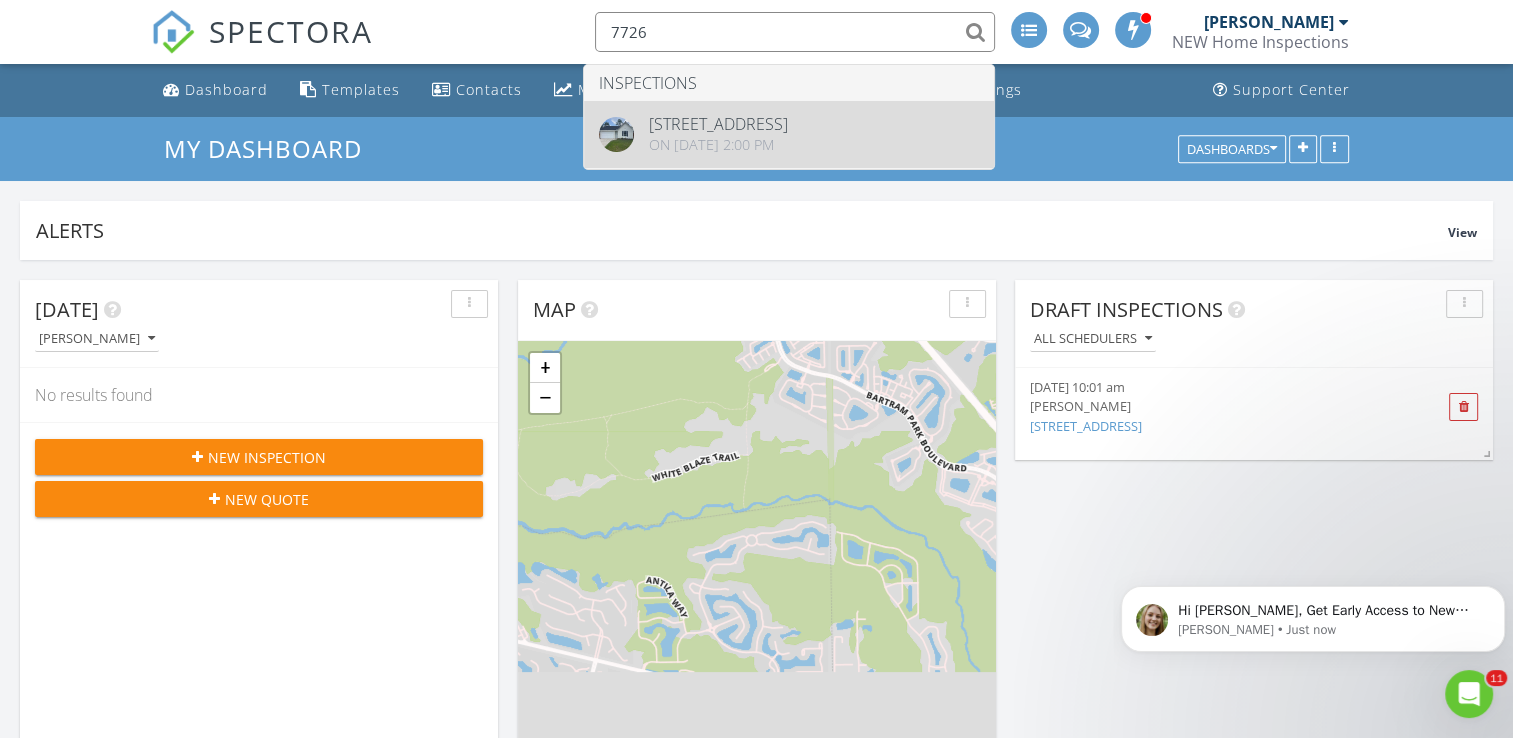 type on "7726" 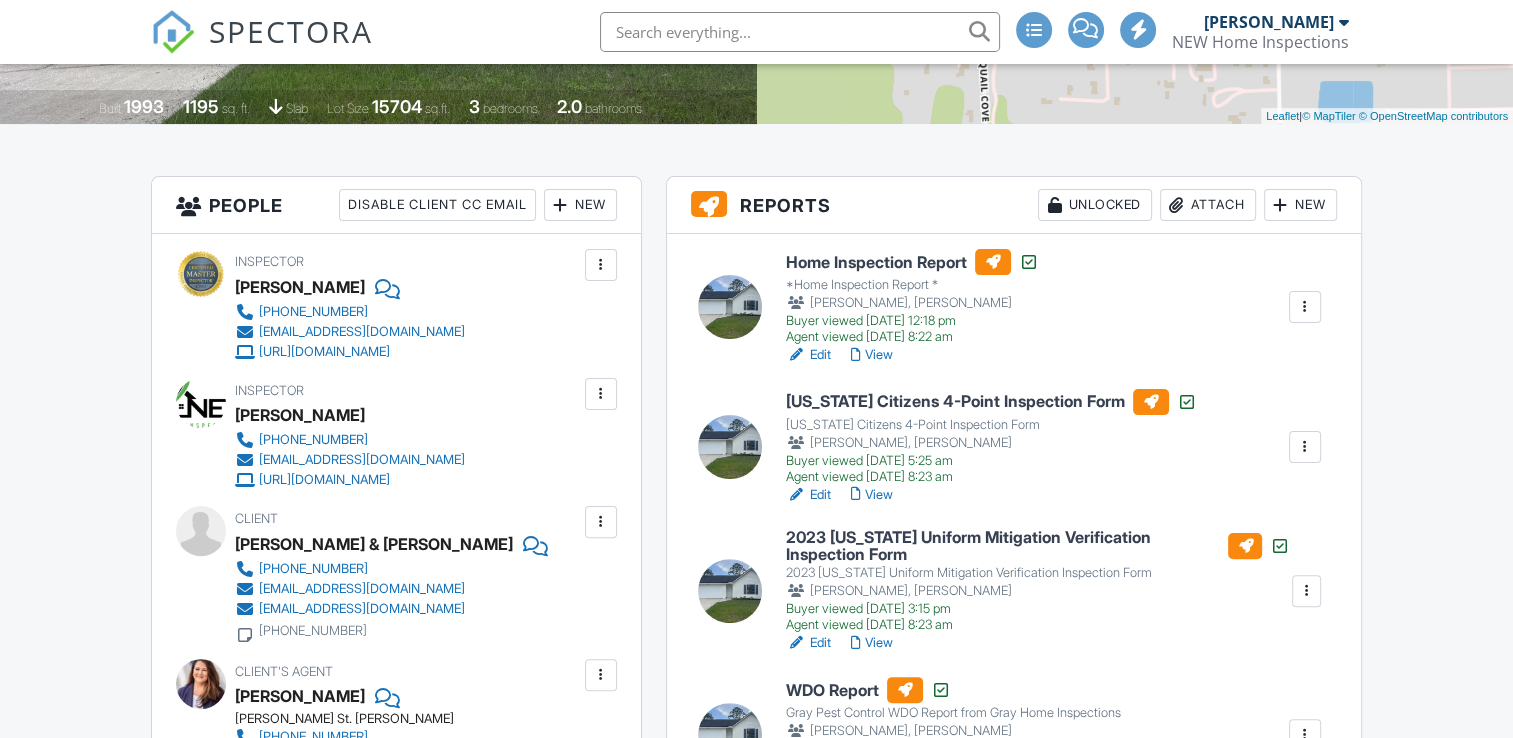 scroll, scrollTop: 600, scrollLeft: 0, axis: vertical 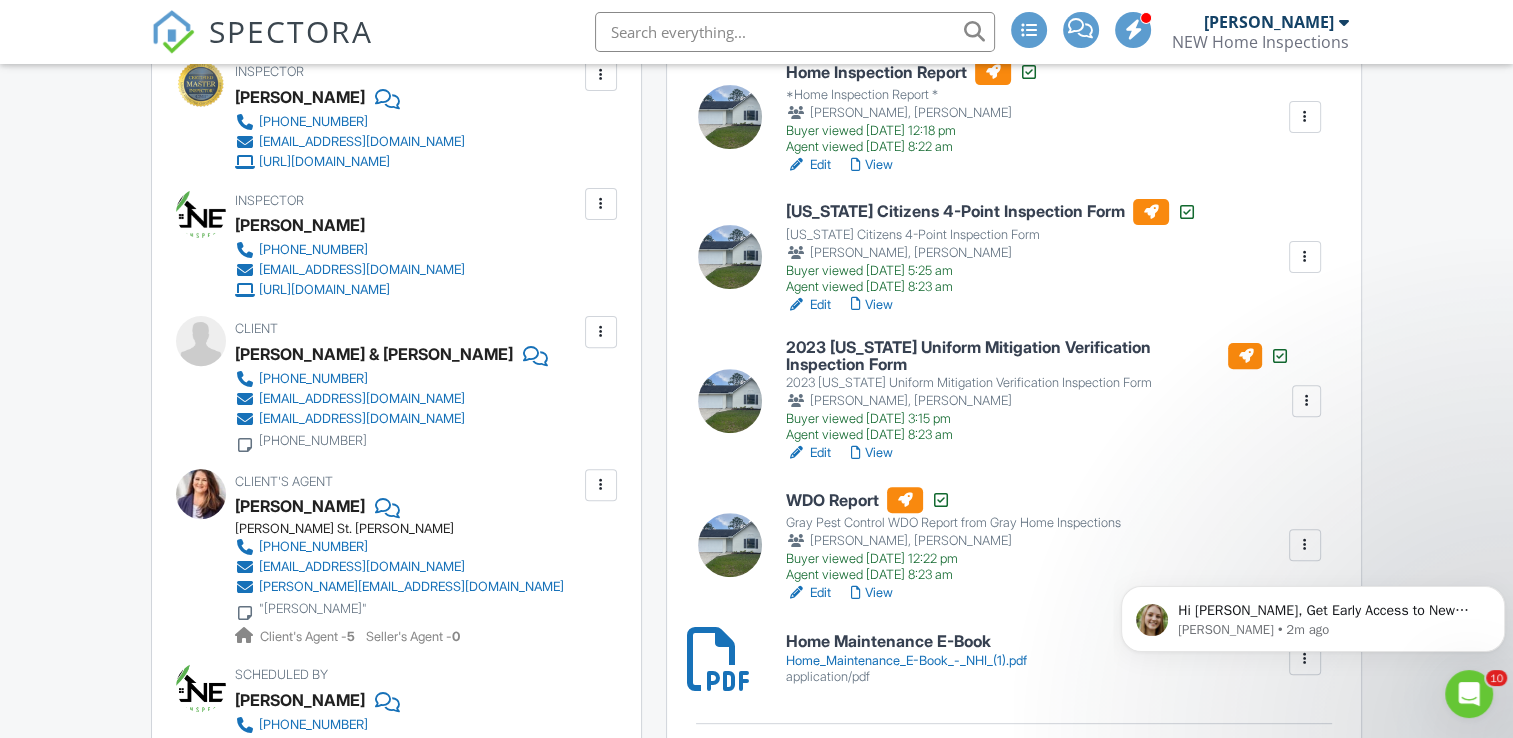 click on "Edit" at bounding box center (808, 305) 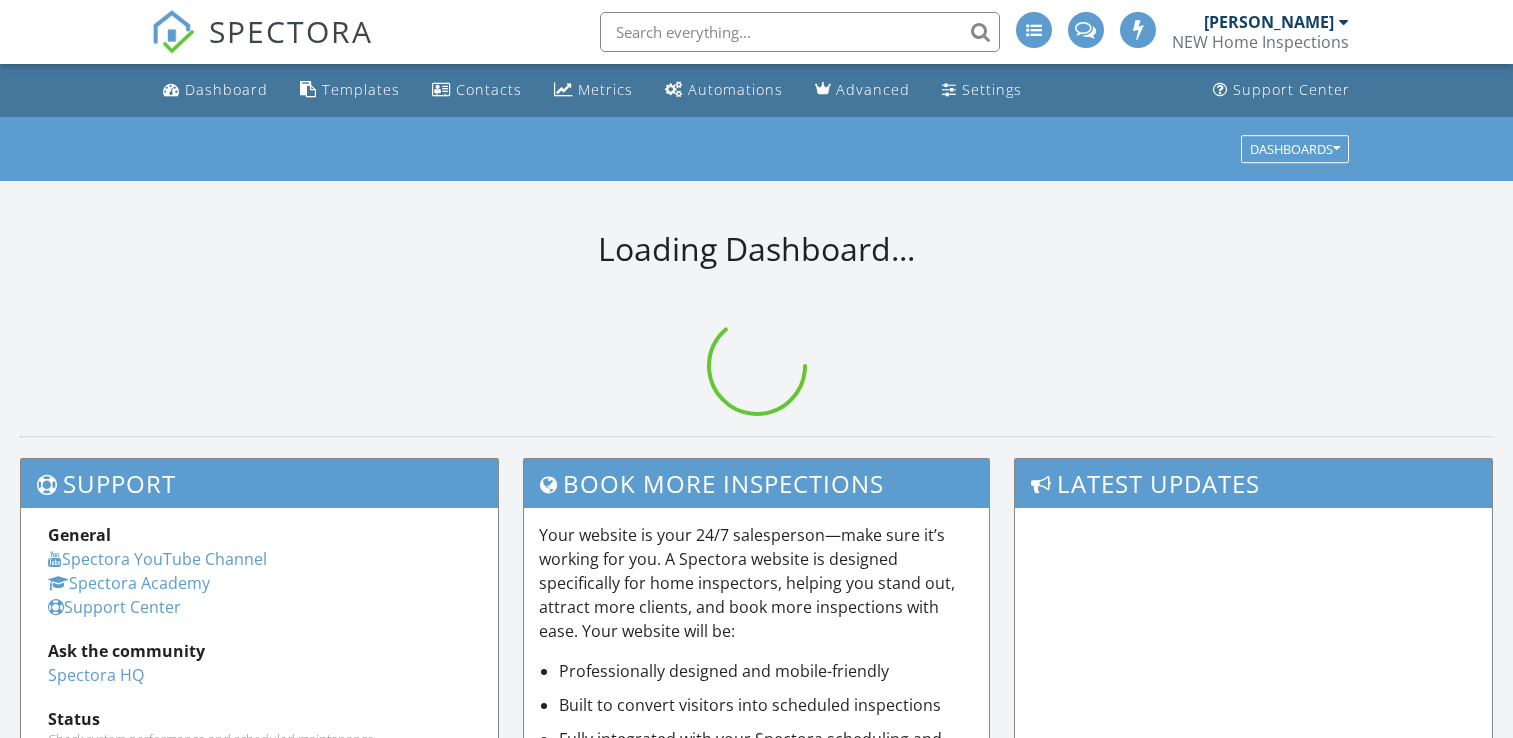 scroll, scrollTop: 0, scrollLeft: 0, axis: both 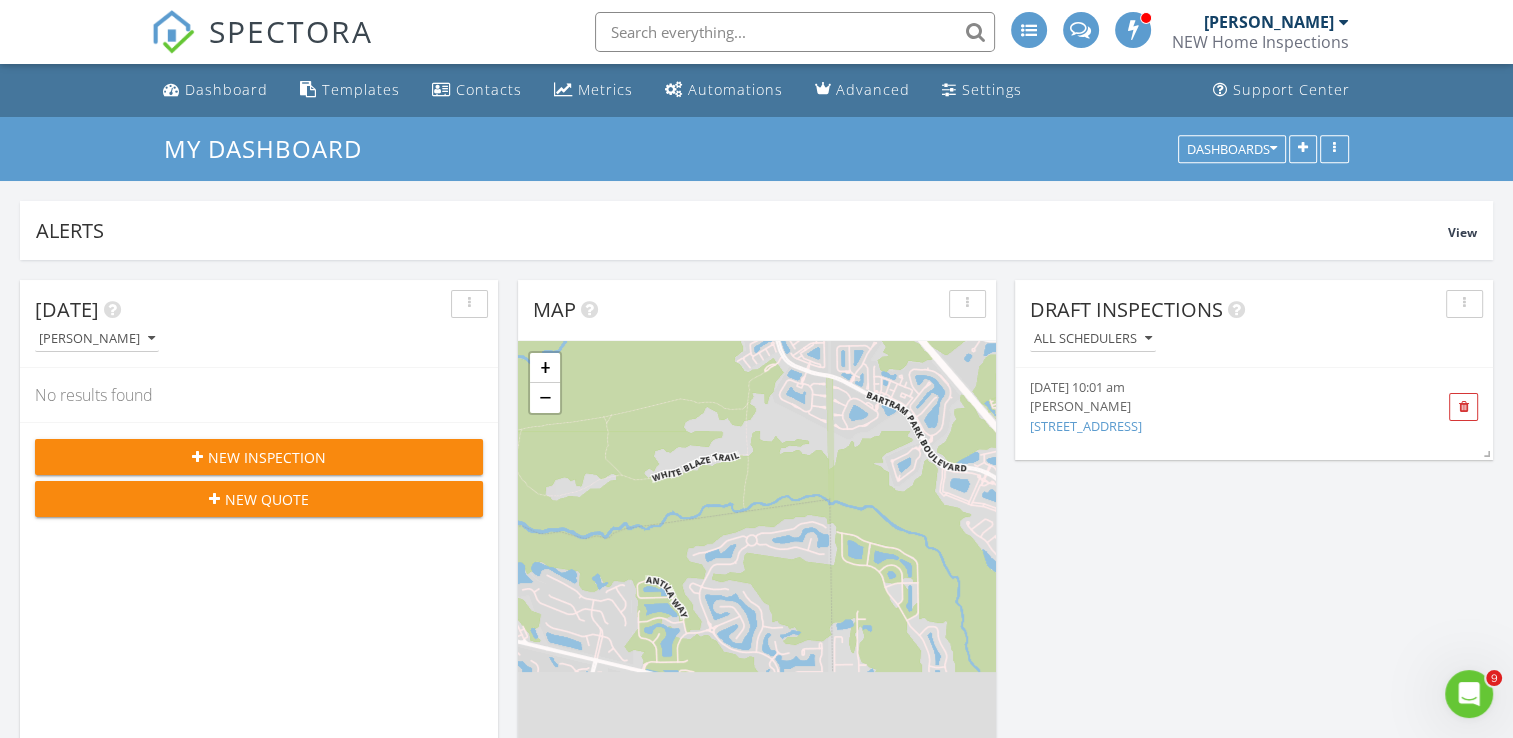 click at bounding box center [795, 32] 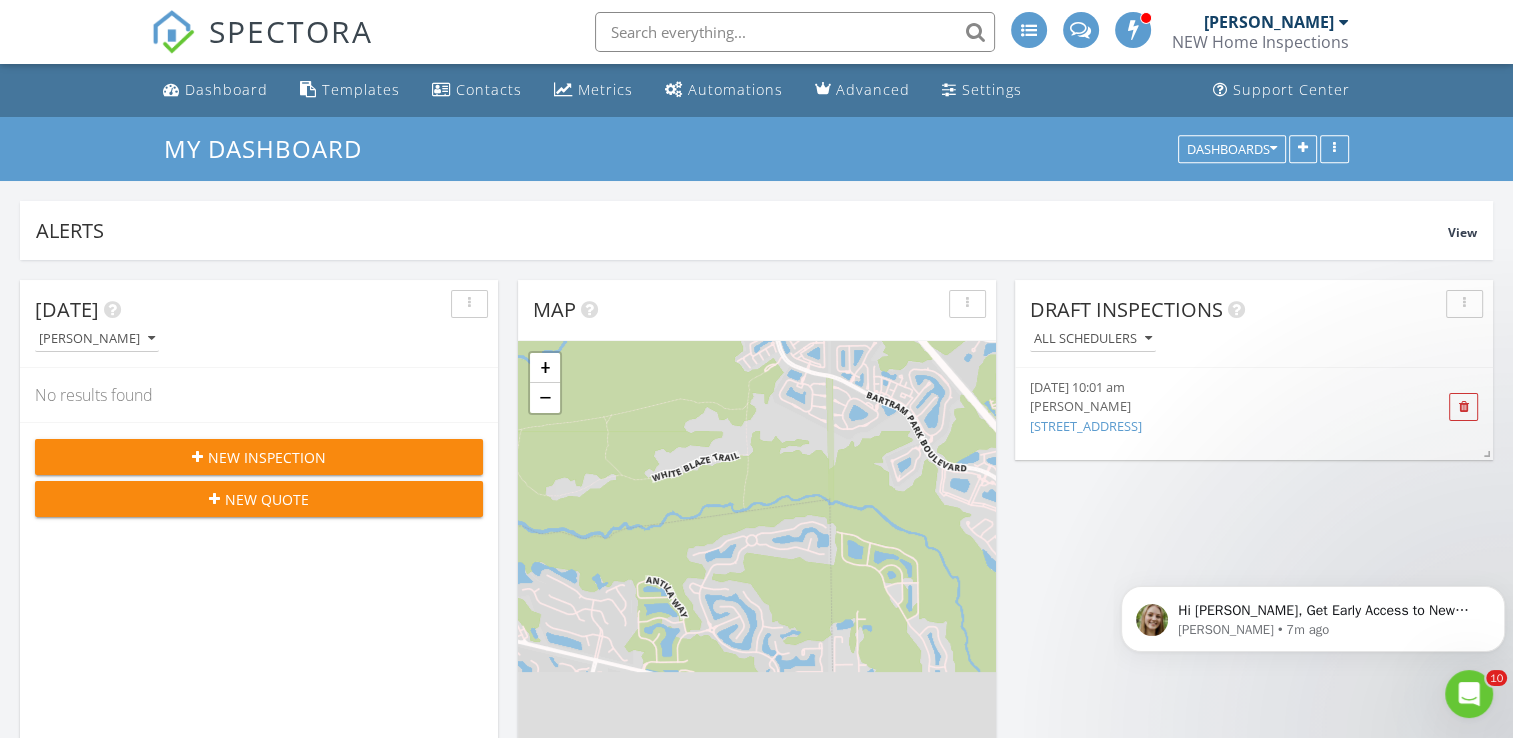 scroll, scrollTop: 0, scrollLeft: 0, axis: both 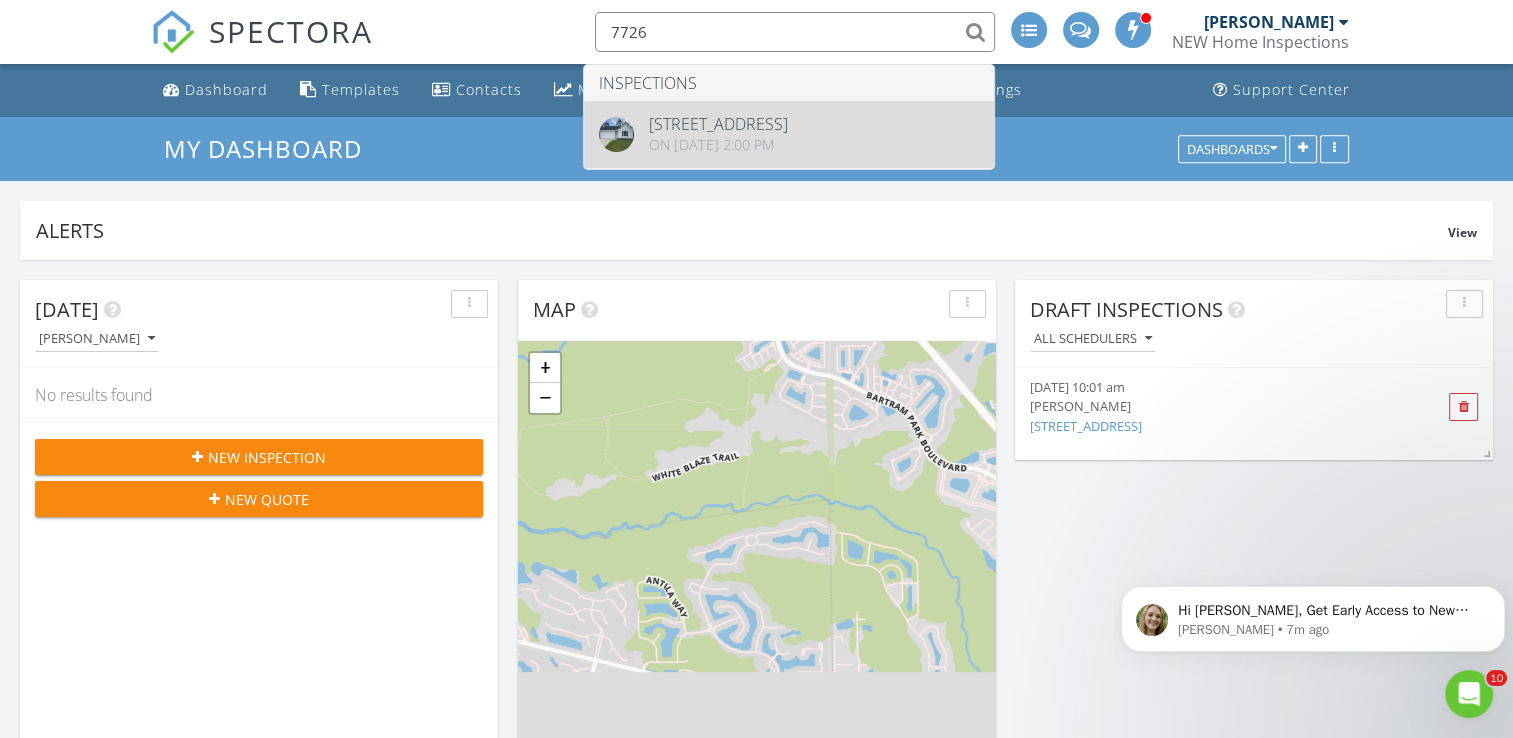 type on "7726" 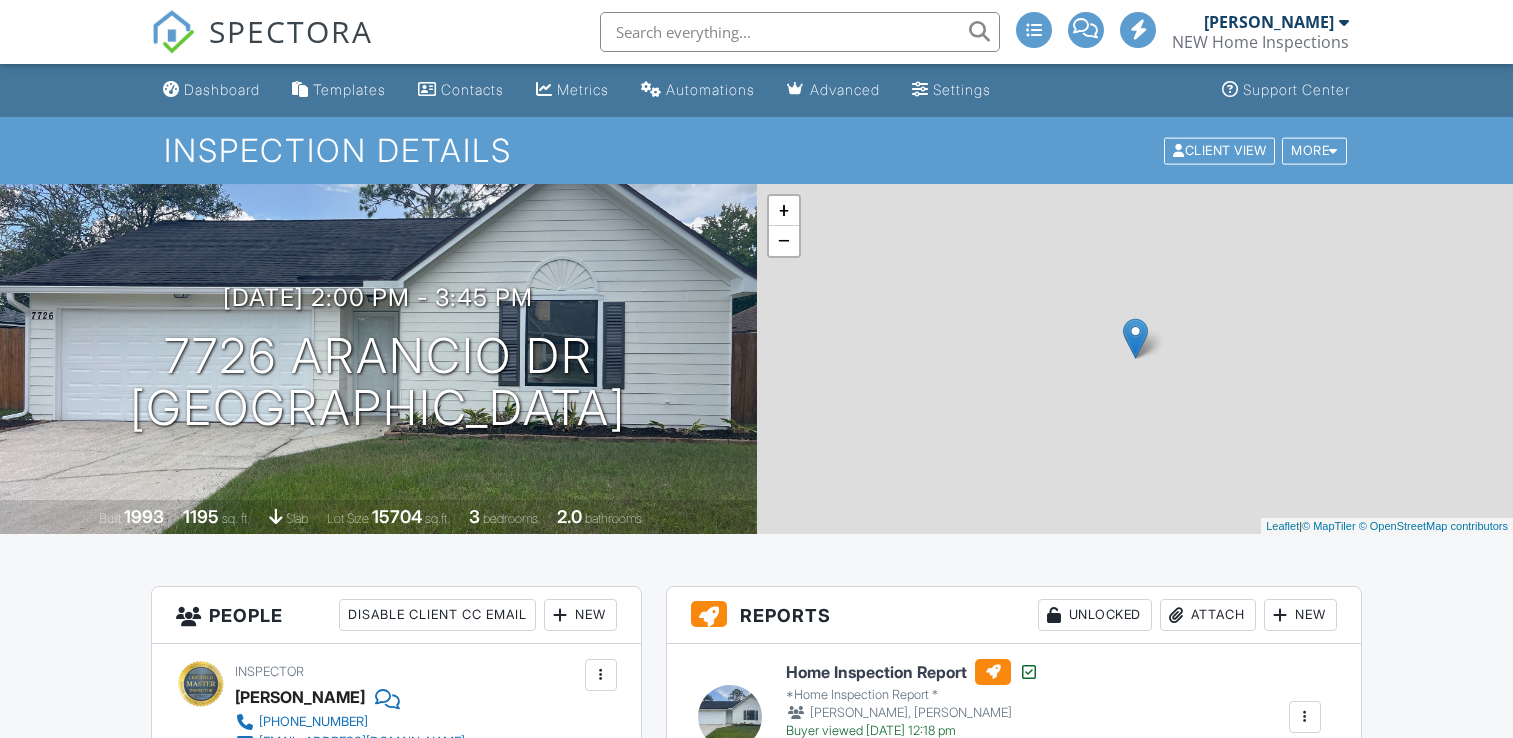 scroll, scrollTop: 0, scrollLeft: 0, axis: both 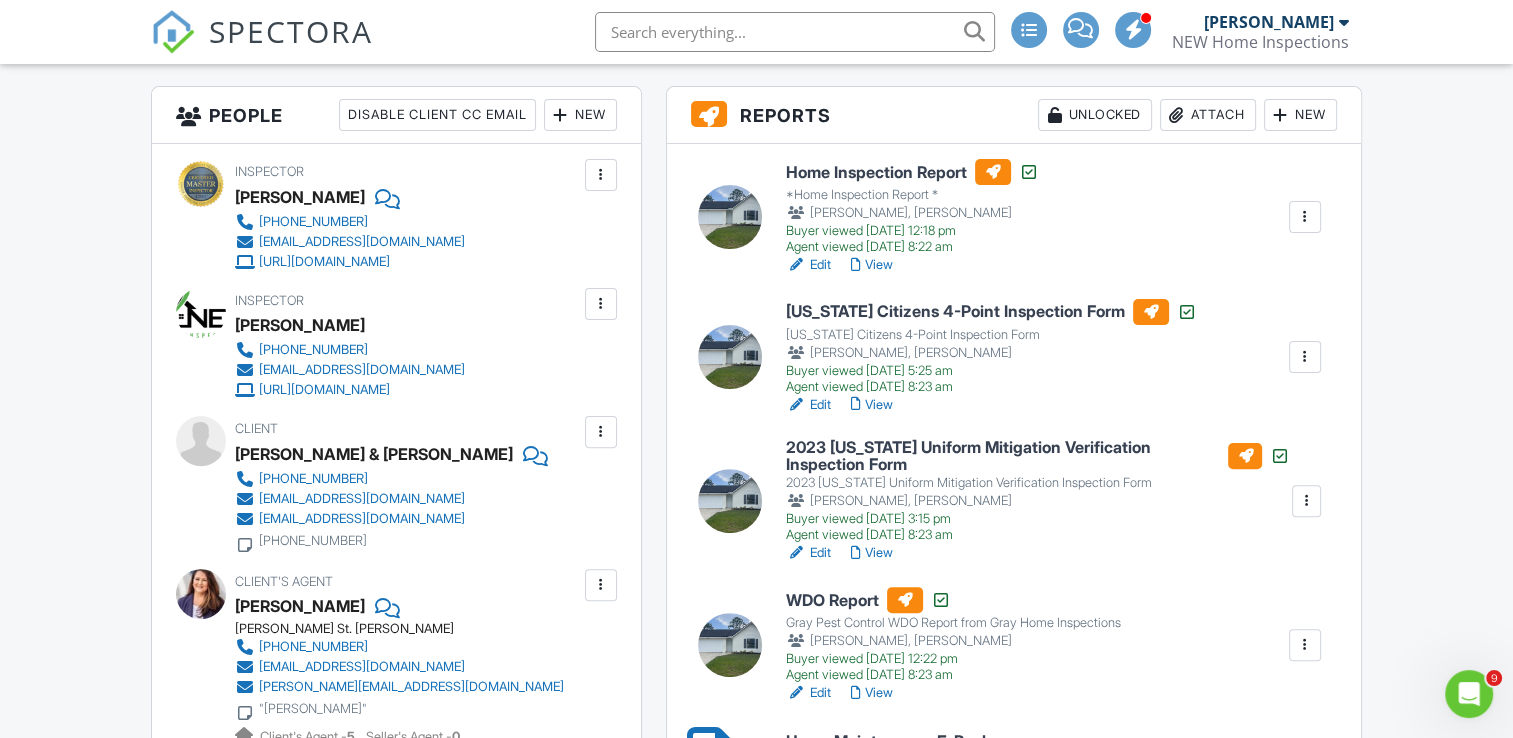 click on "View" at bounding box center (872, 405) 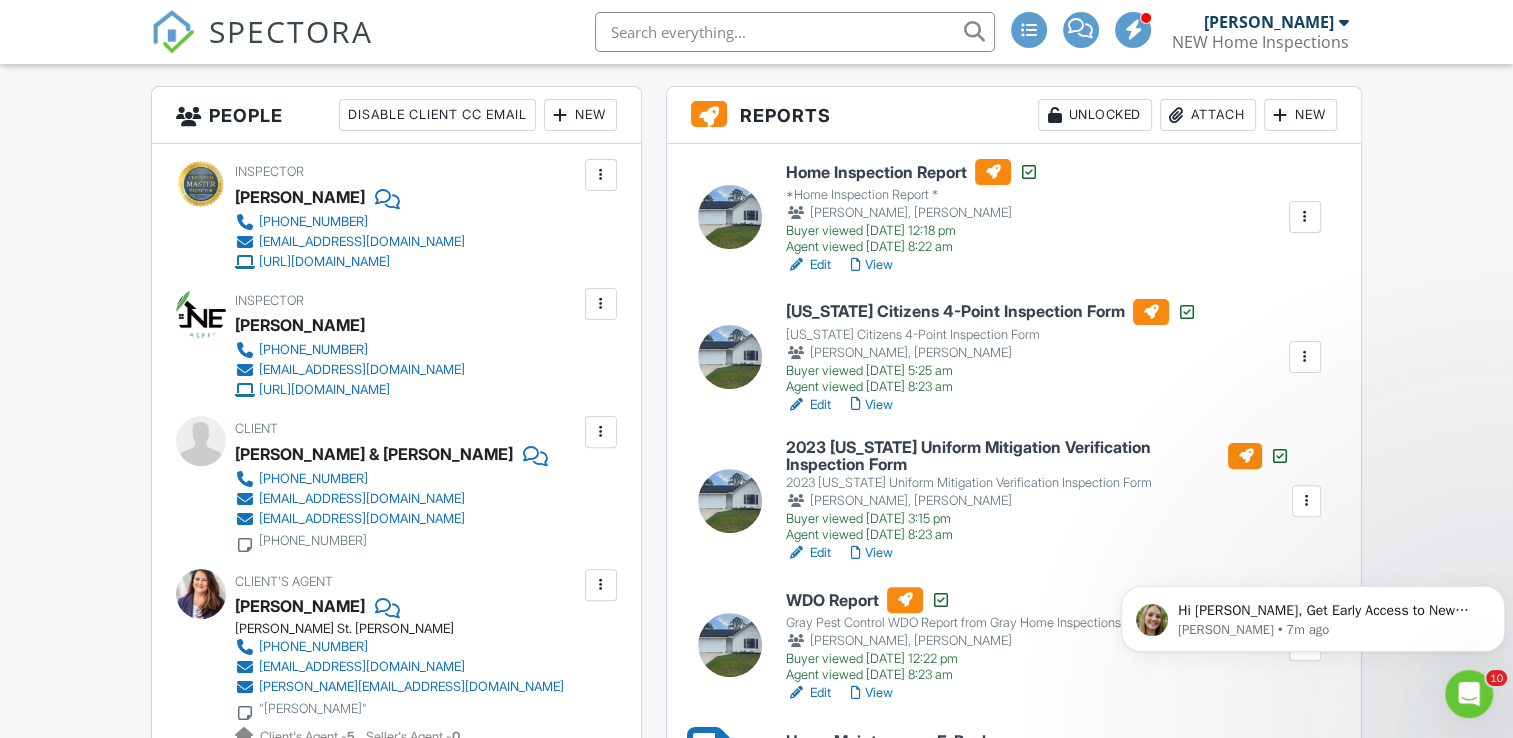 scroll, scrollTop: 0, scrollLeft: 0, axis: both 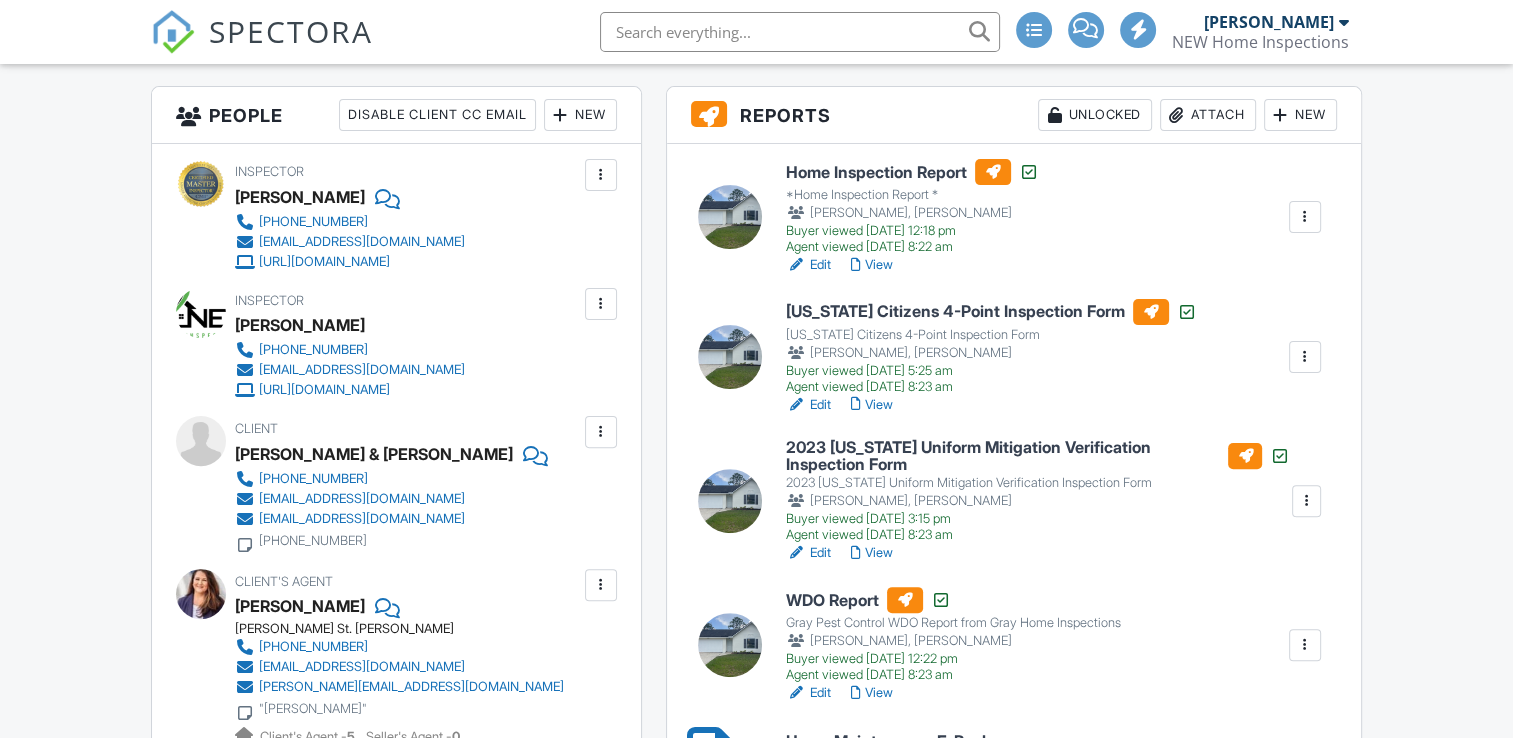 click on "Edit" at bounding box center [808, 405] 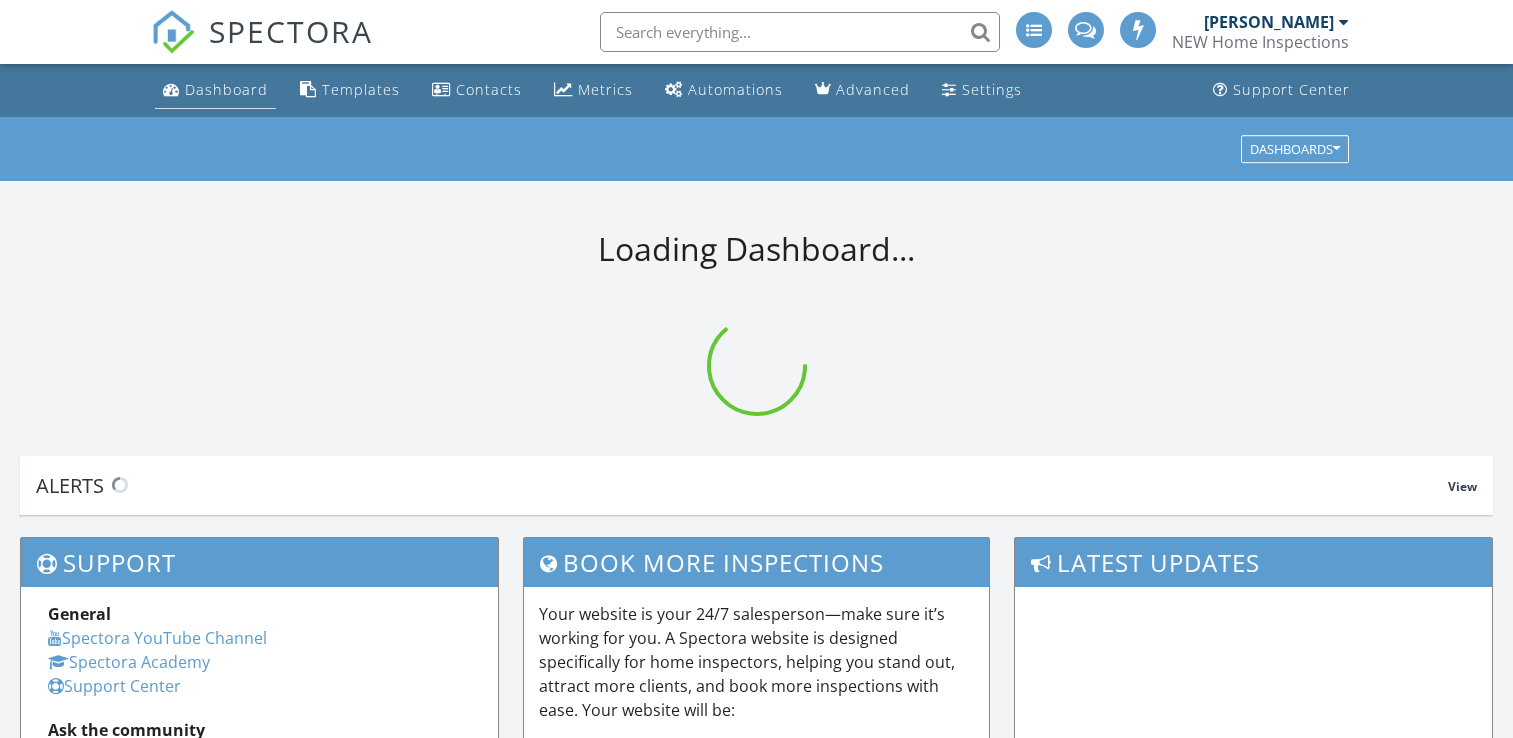 scroll, scrollTop: 0, scrollLeft: 0, axis: both 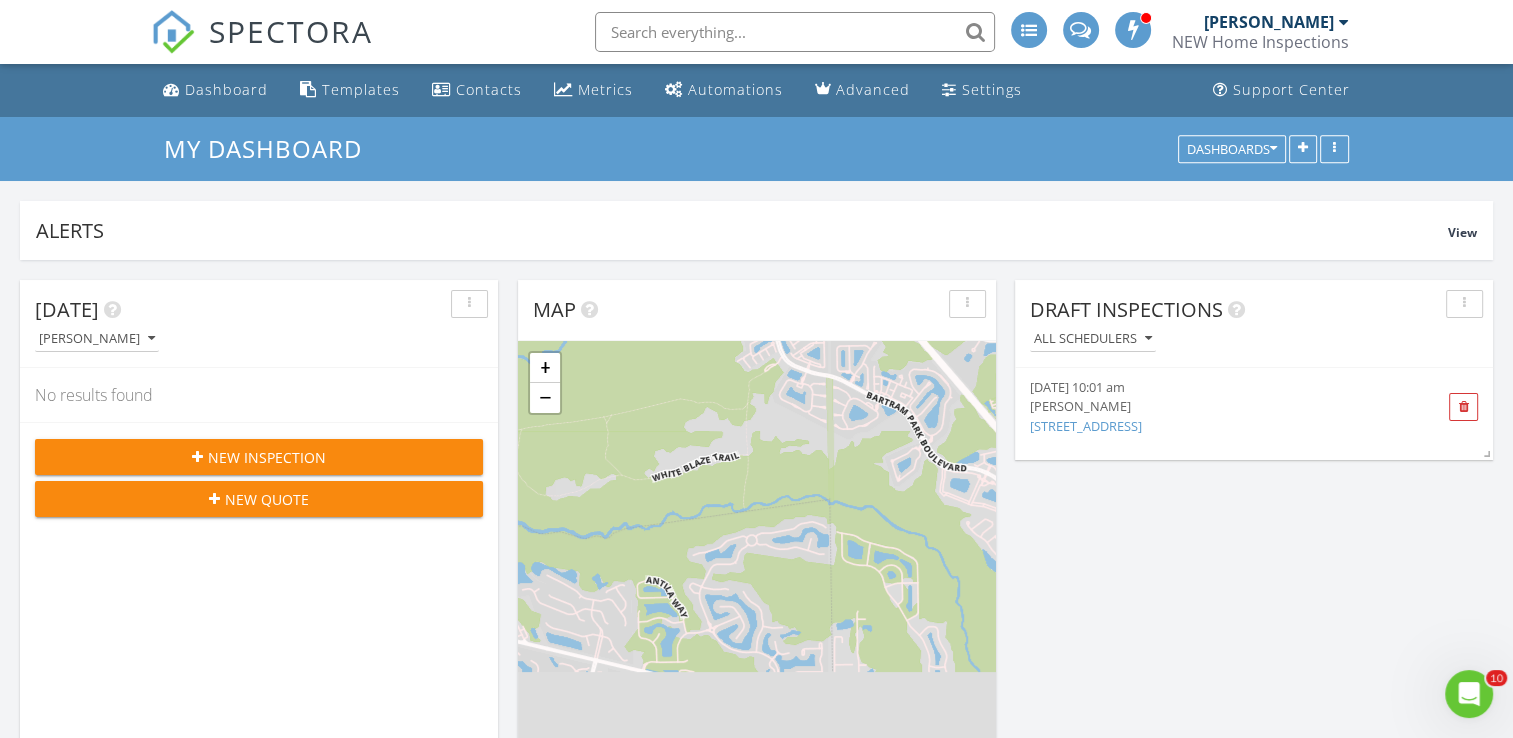 click at bounding box center [795, 32] 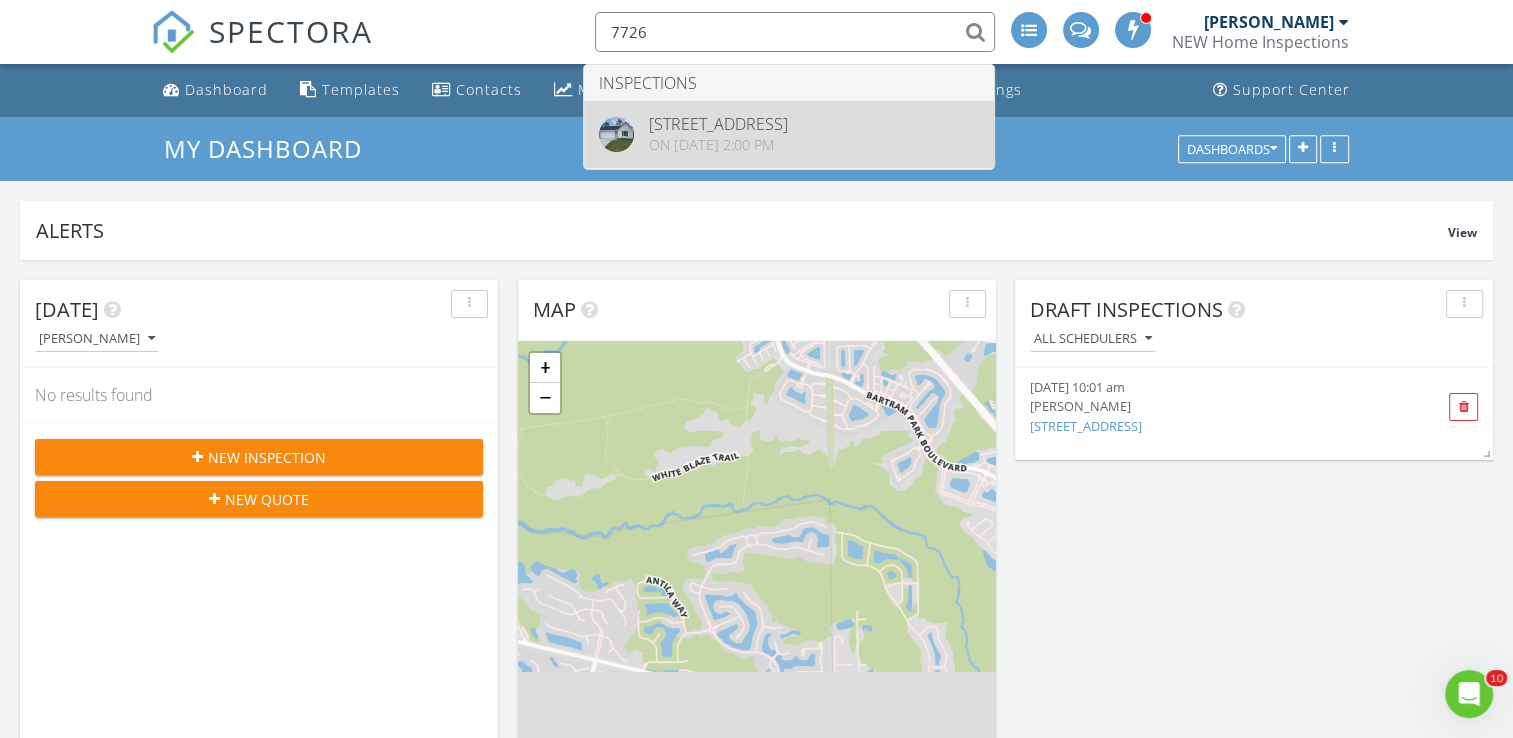 type on "7726" 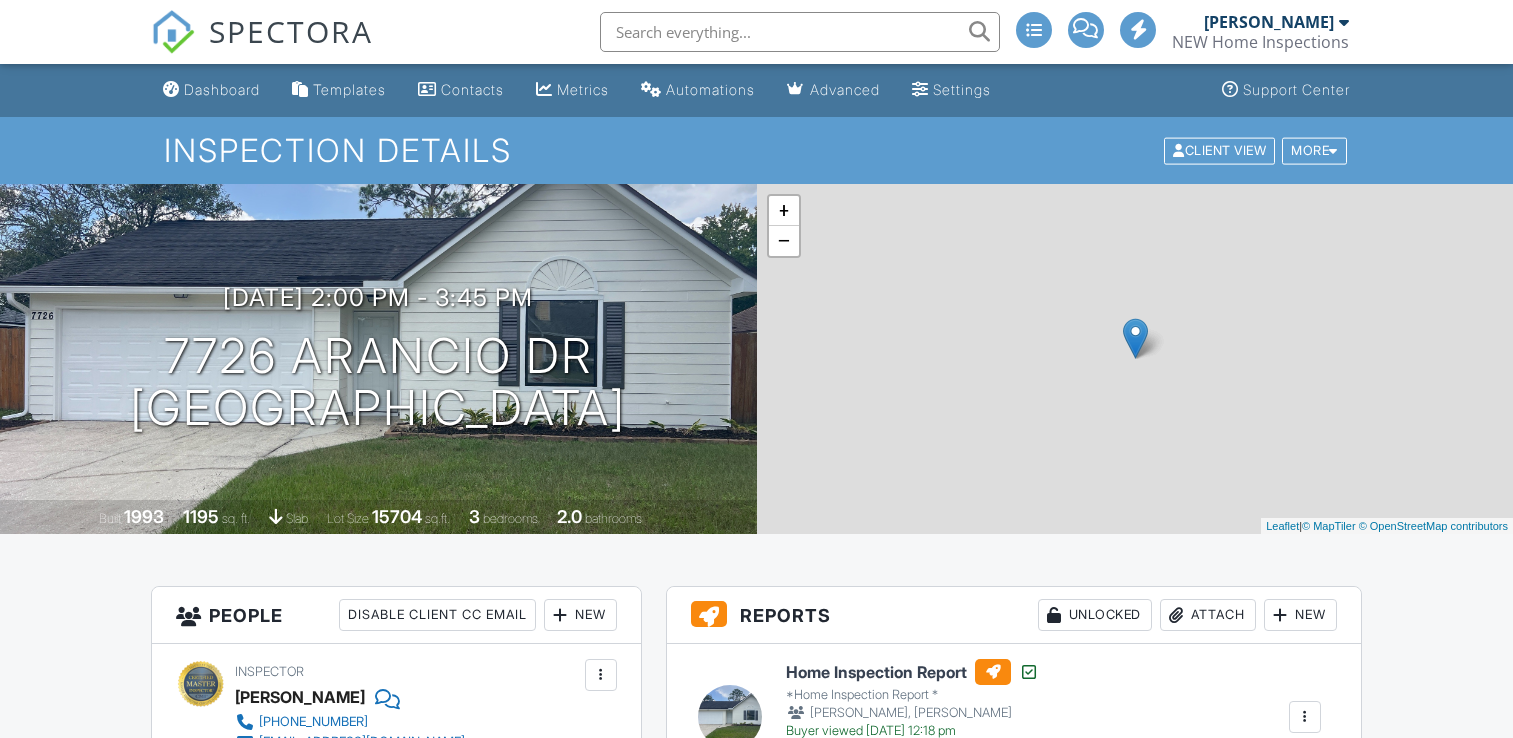 scroll, scrollTop: 712, scrollLeft: 0, axis: vertical 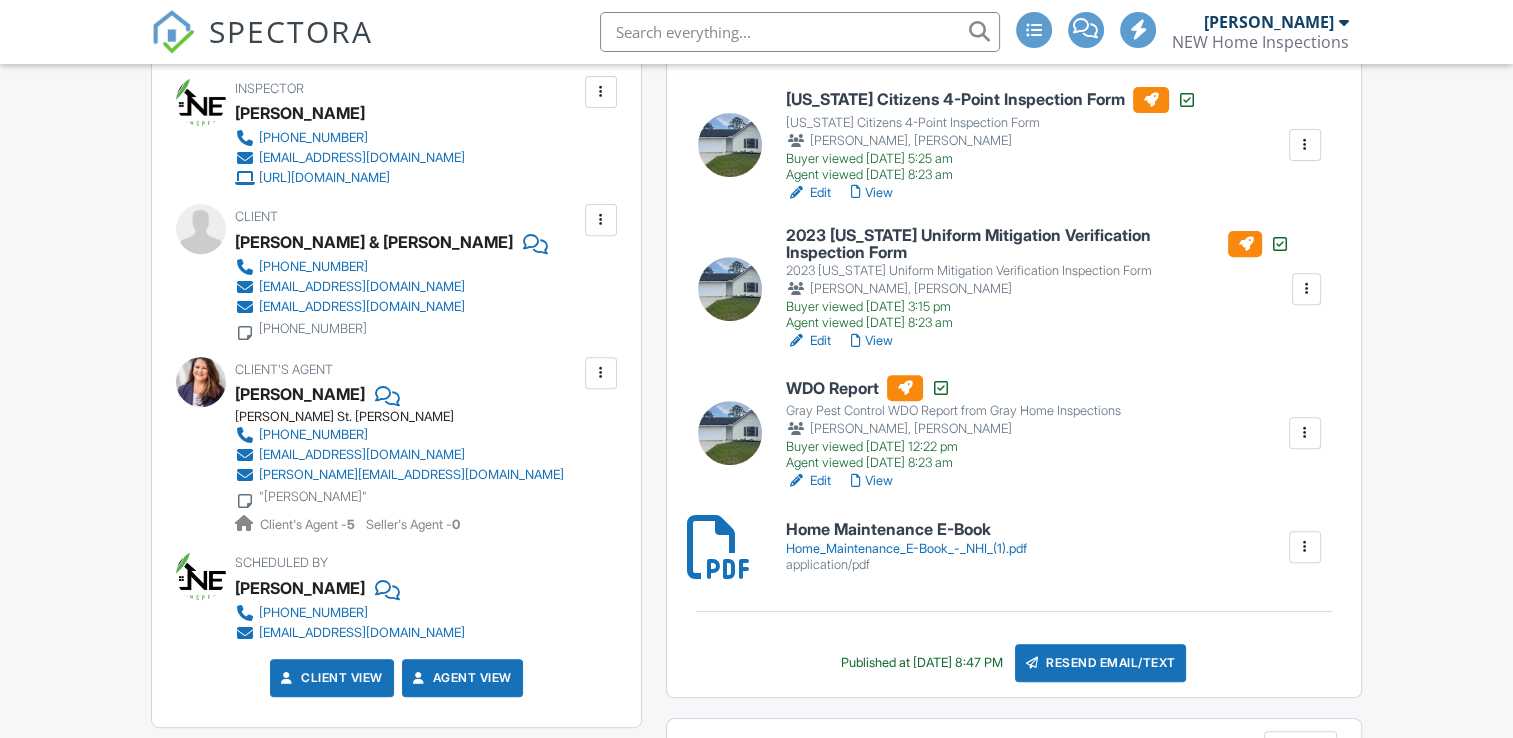 click on "Resend Email/Text" at bounding box center (1101, 663) 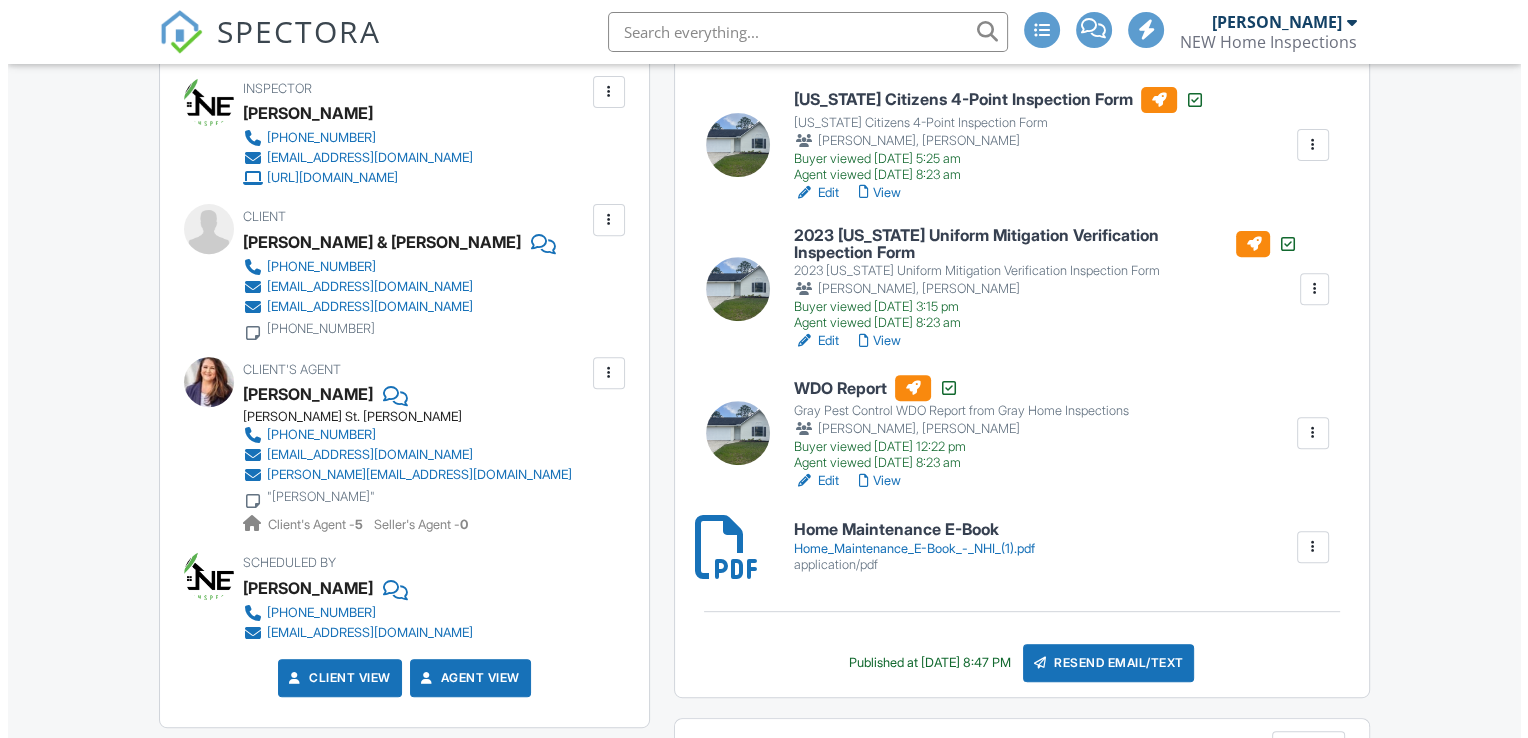 scroll, scrollTop: 800, scrollLeft: 0, axis: vertical 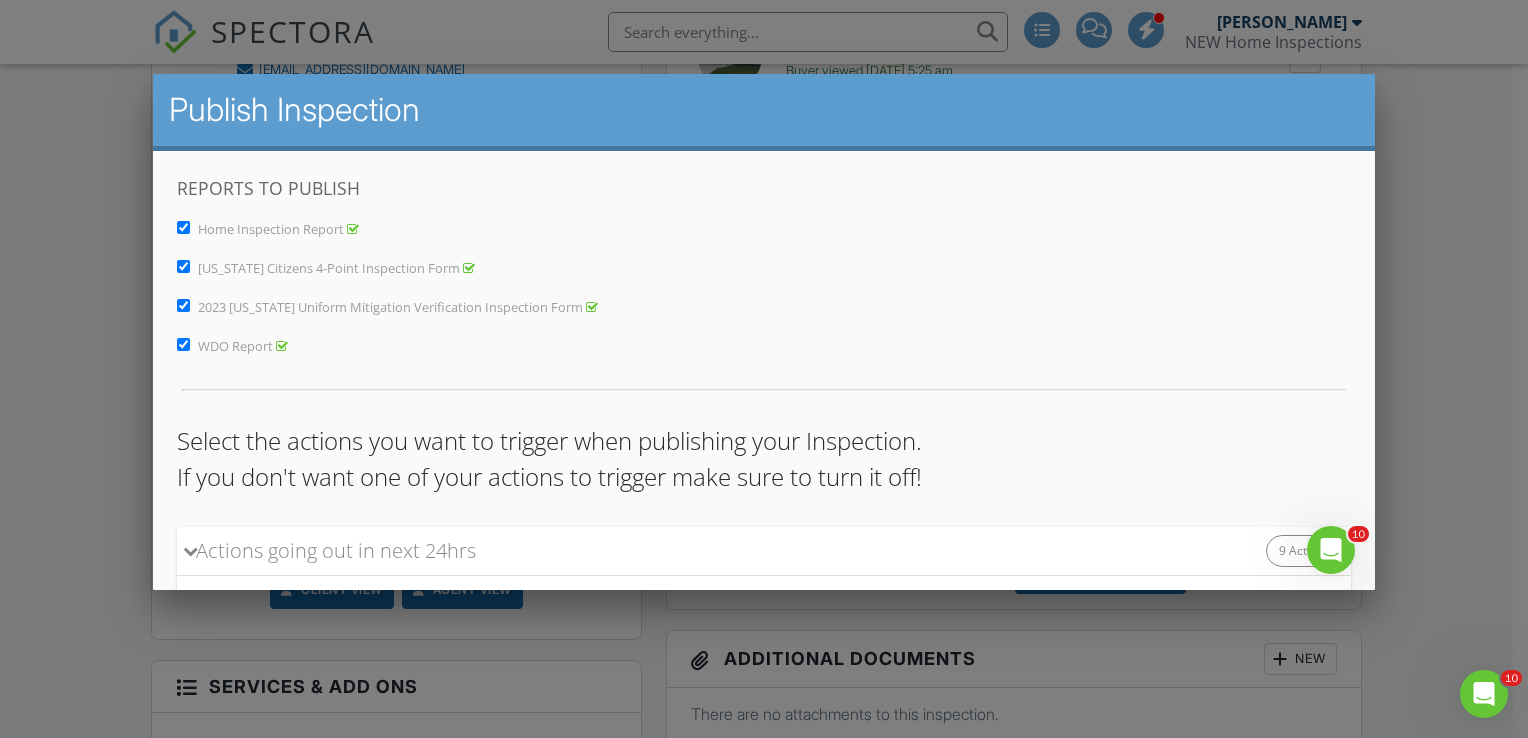 click on "Home Inspection Report" at bounding box center (182, 226) 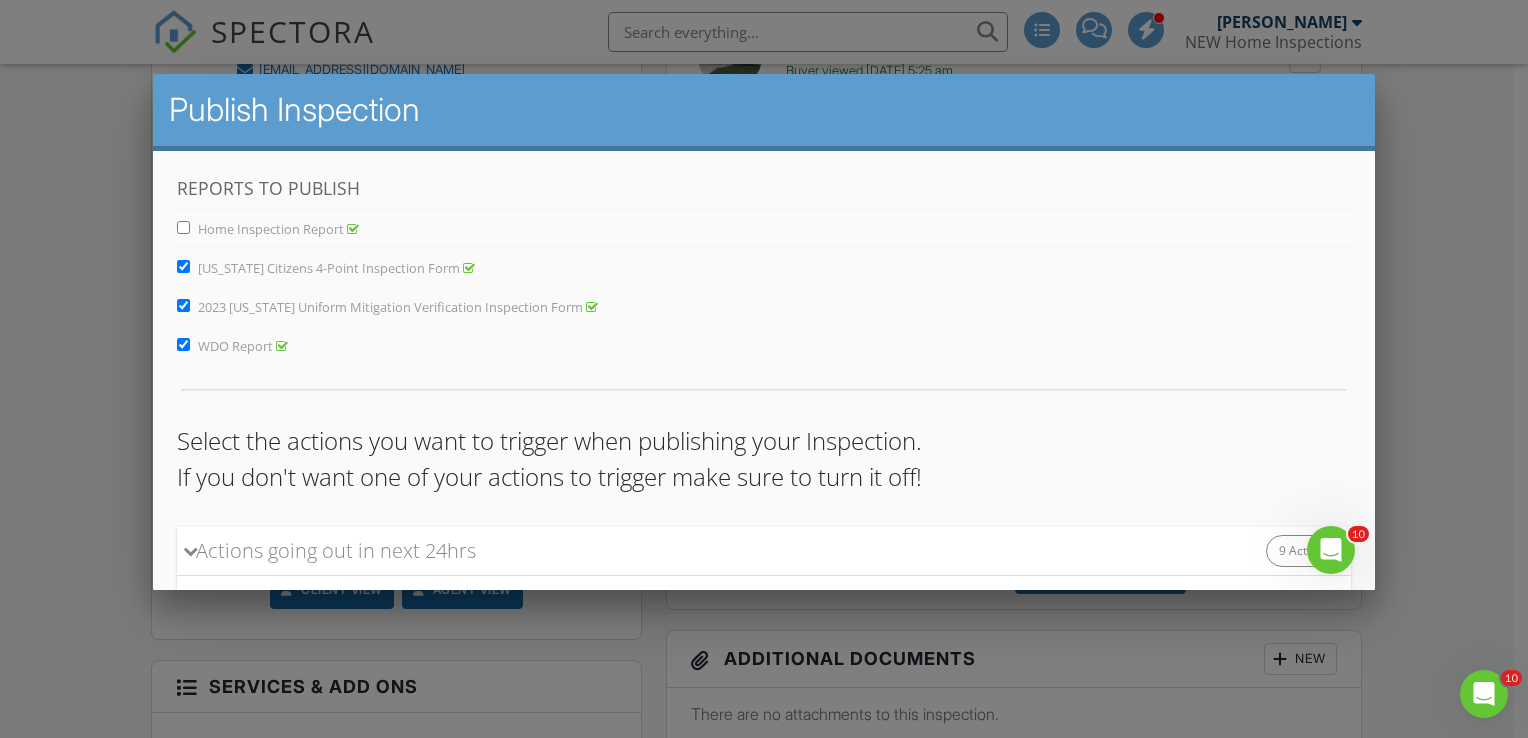 click on "2023 [US_STATE] Uniform Mitigation Verification Inspection Form" at bounding box center (182, 304) 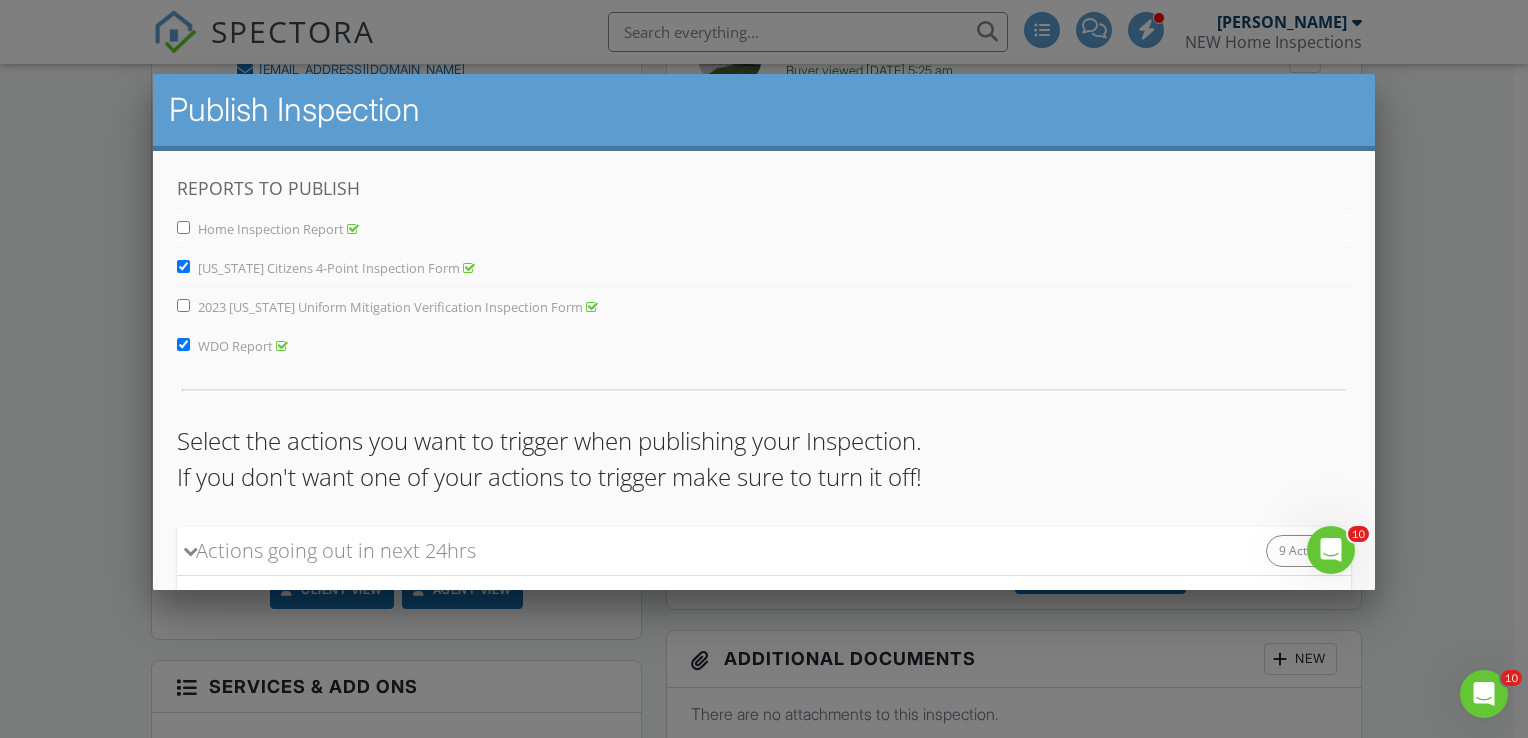 click on "WDO Report" at bounding box center [182, 343] 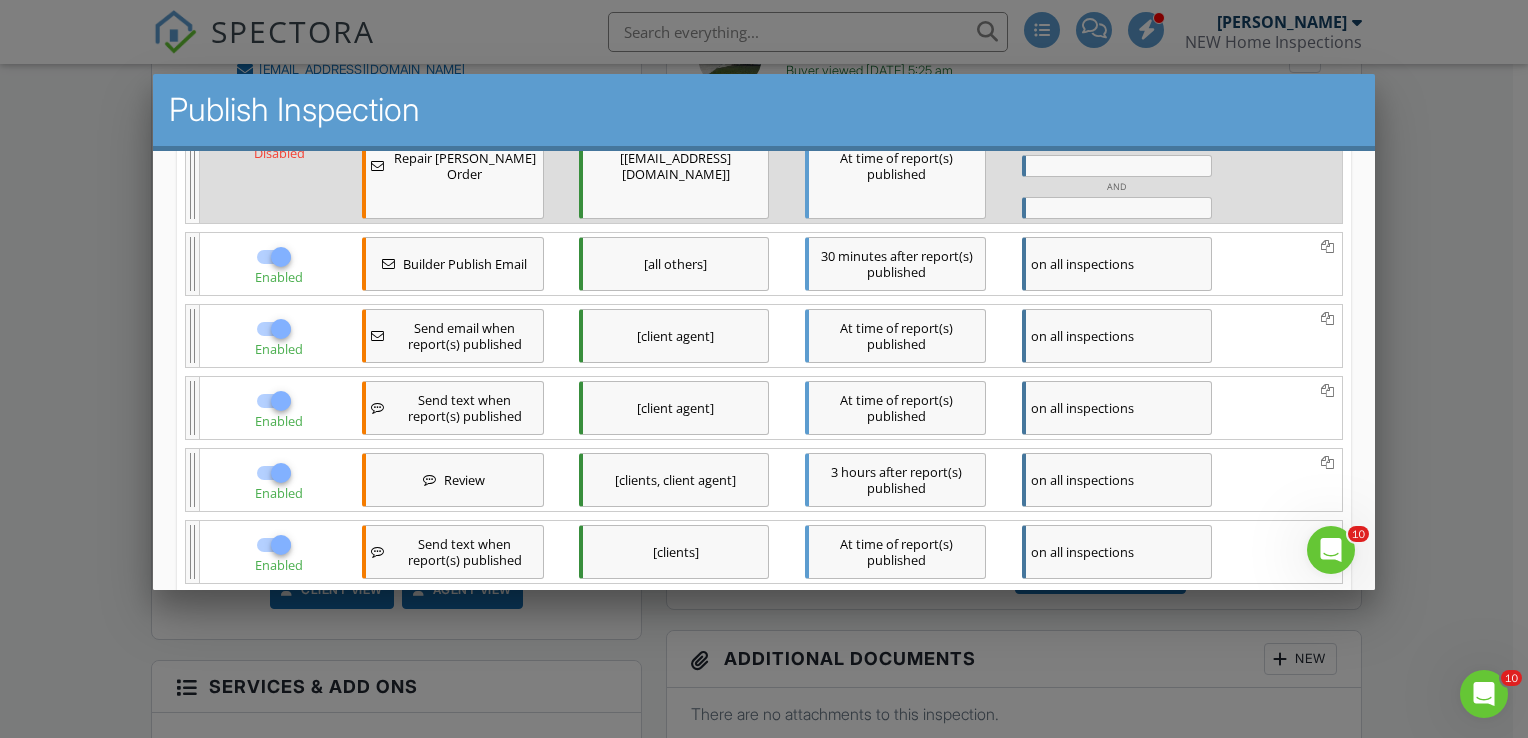 scroll, scrollTop: 877, scrollLeft: 0, axis: vertical 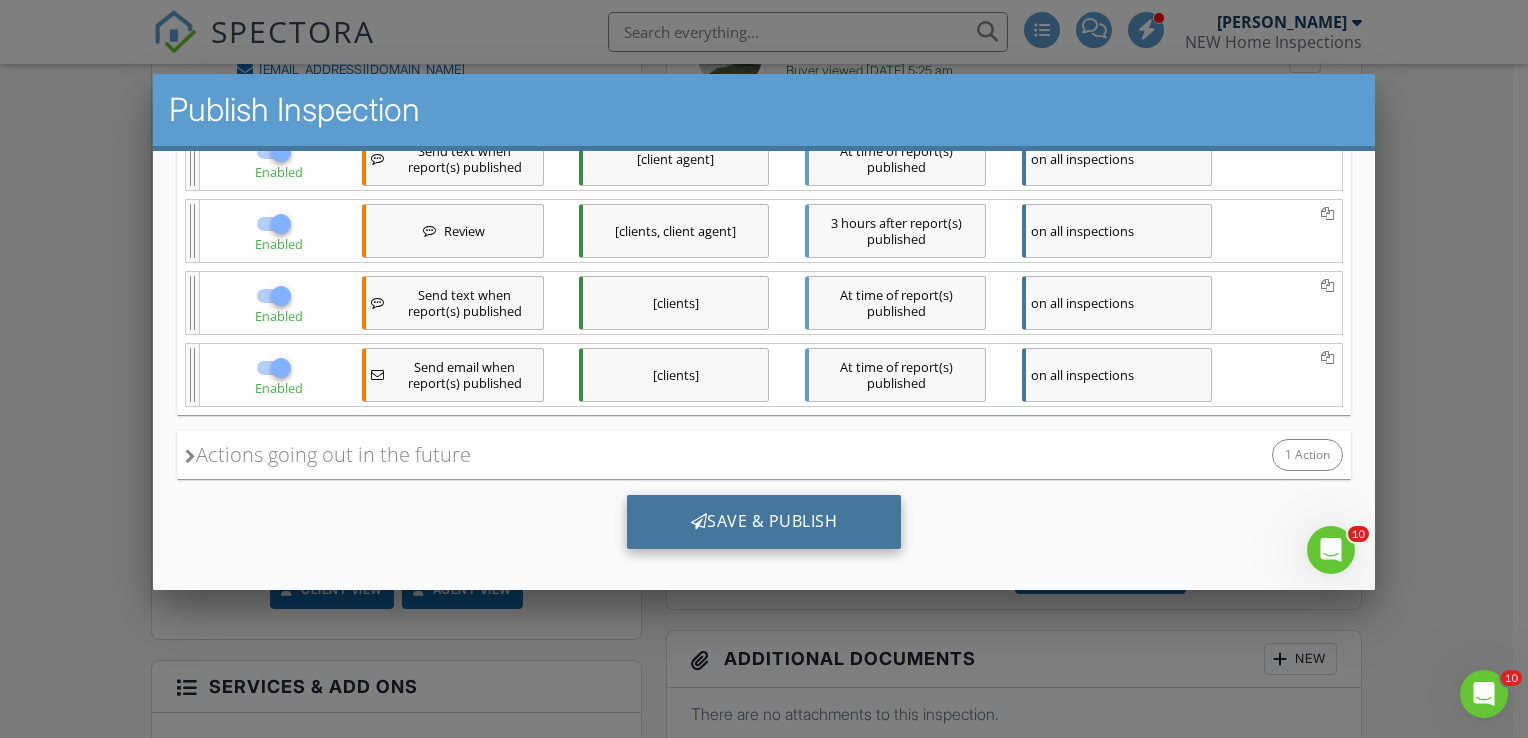 click on "Save & Publish" at bounding box center (763, 521) 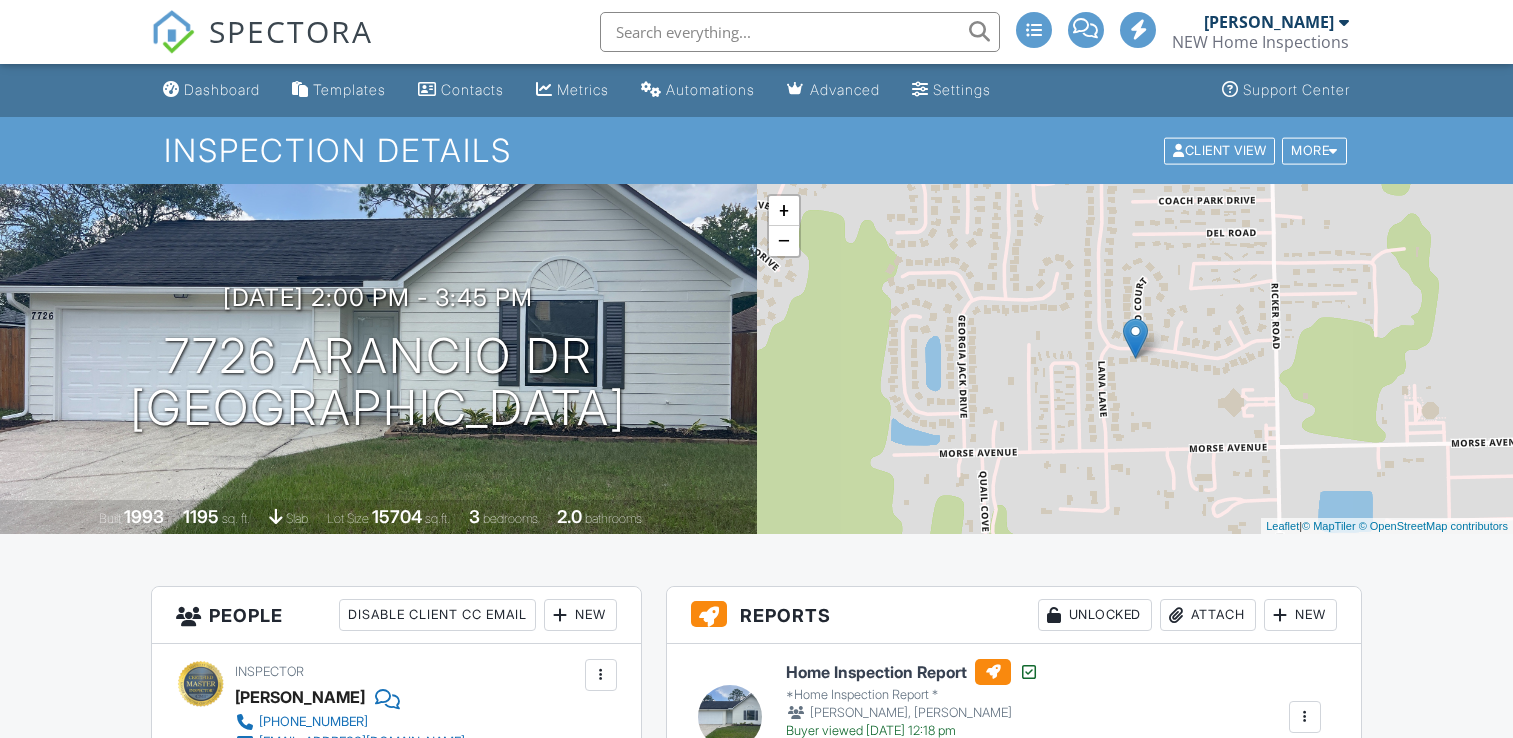 scroll, scrollTop: 0, scrollLeft: 0, axis: both 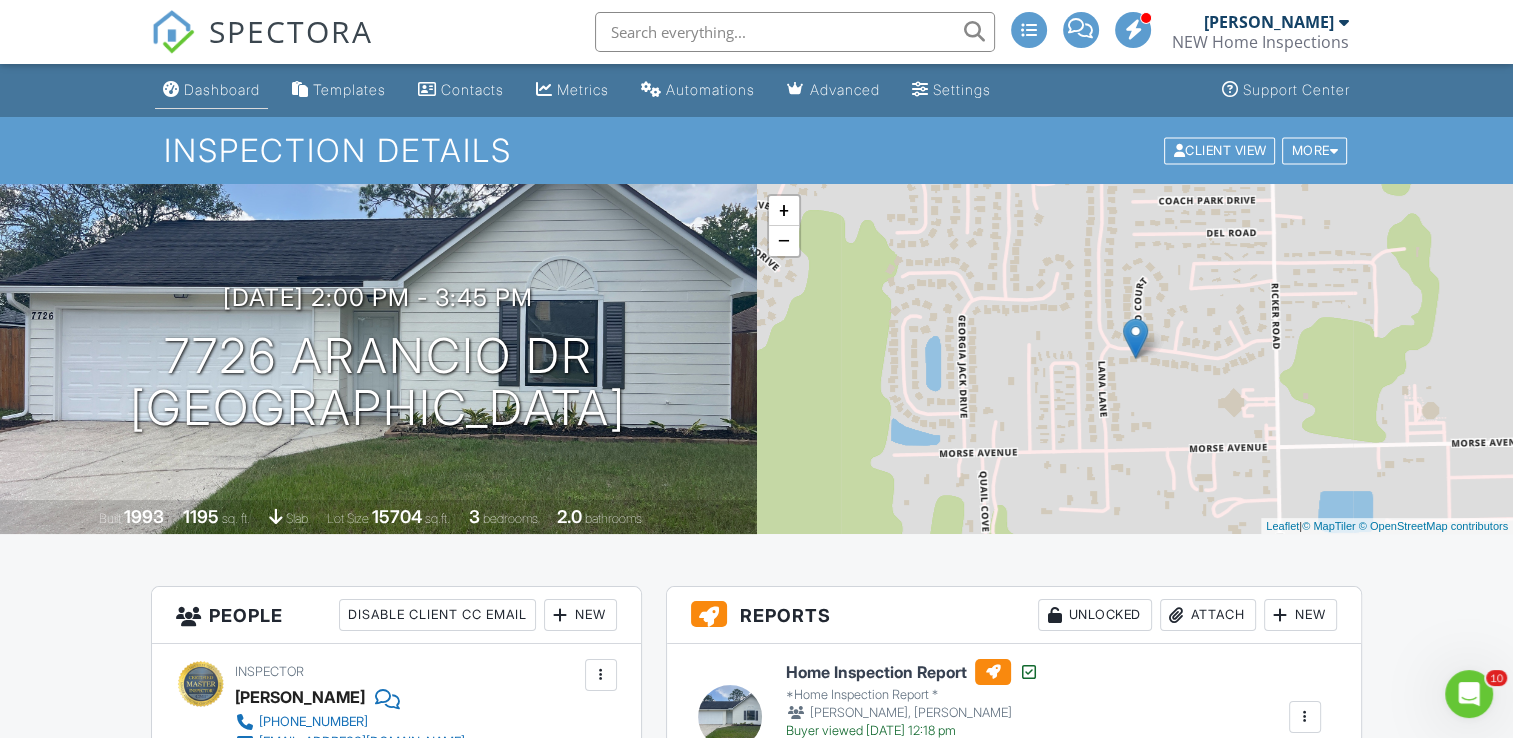 click on "Dashboard" at bounding box center (211, 90) 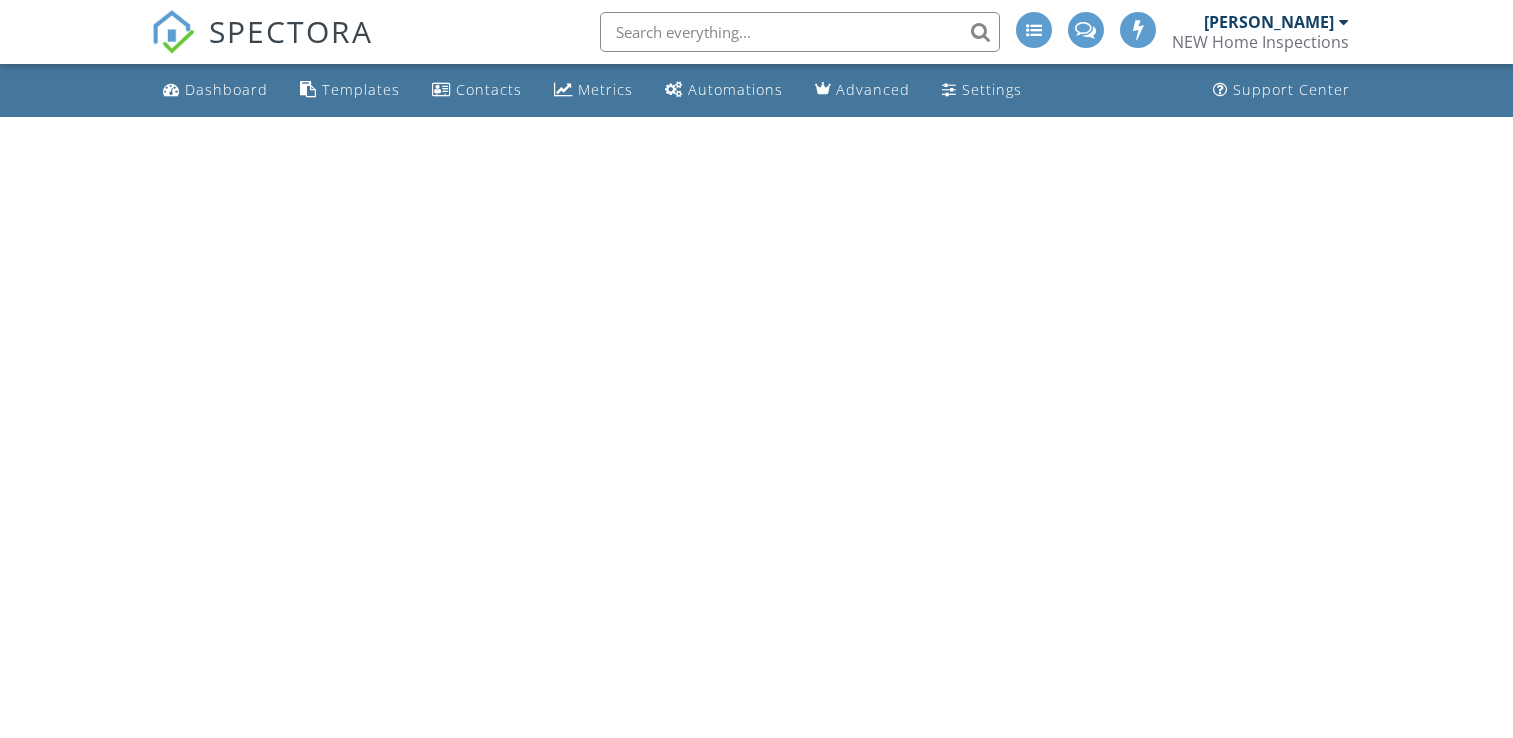 scroll, scrollTop: 0, scrollLeft: 0, axis: both 